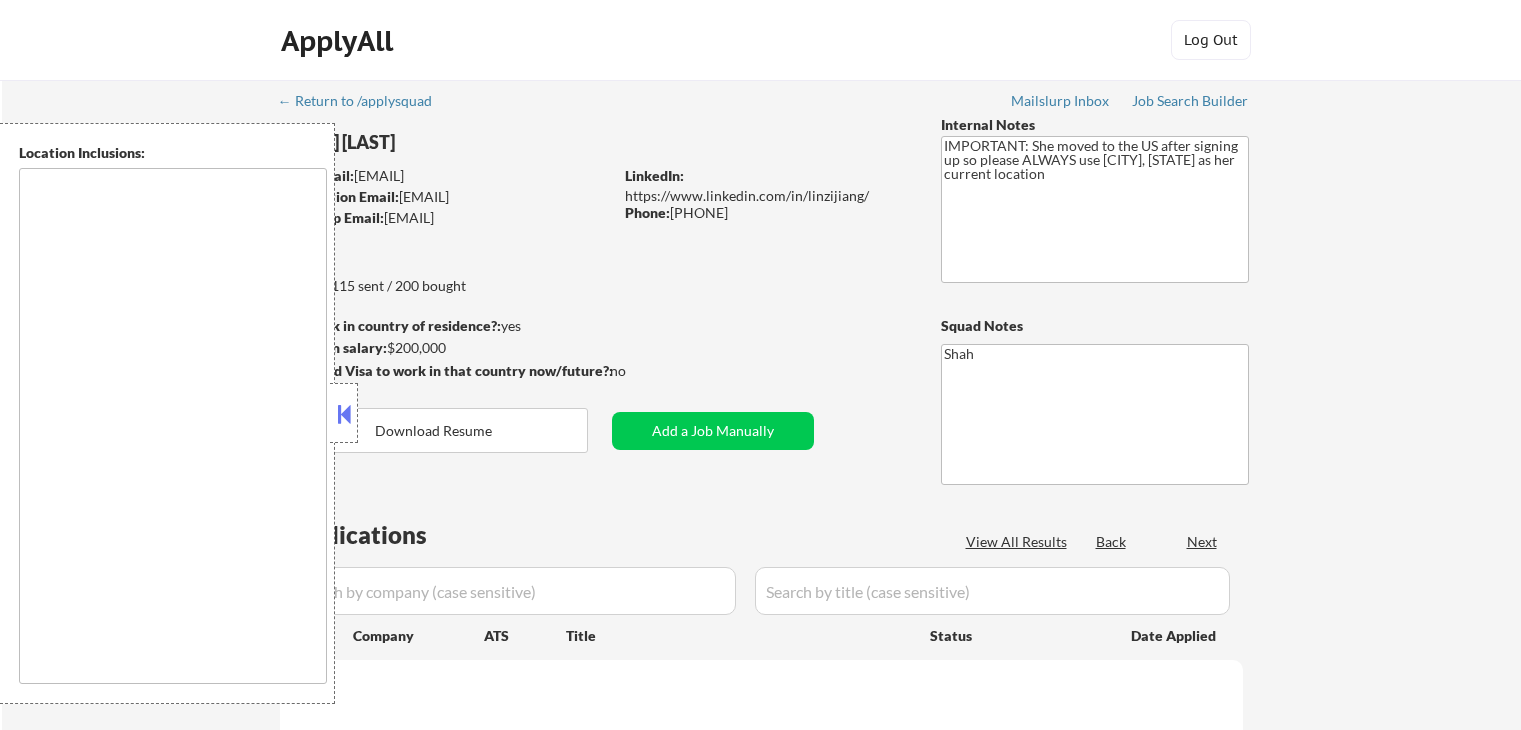 scroll, scrollTop: 0, scrollLeft: 0, axis: both 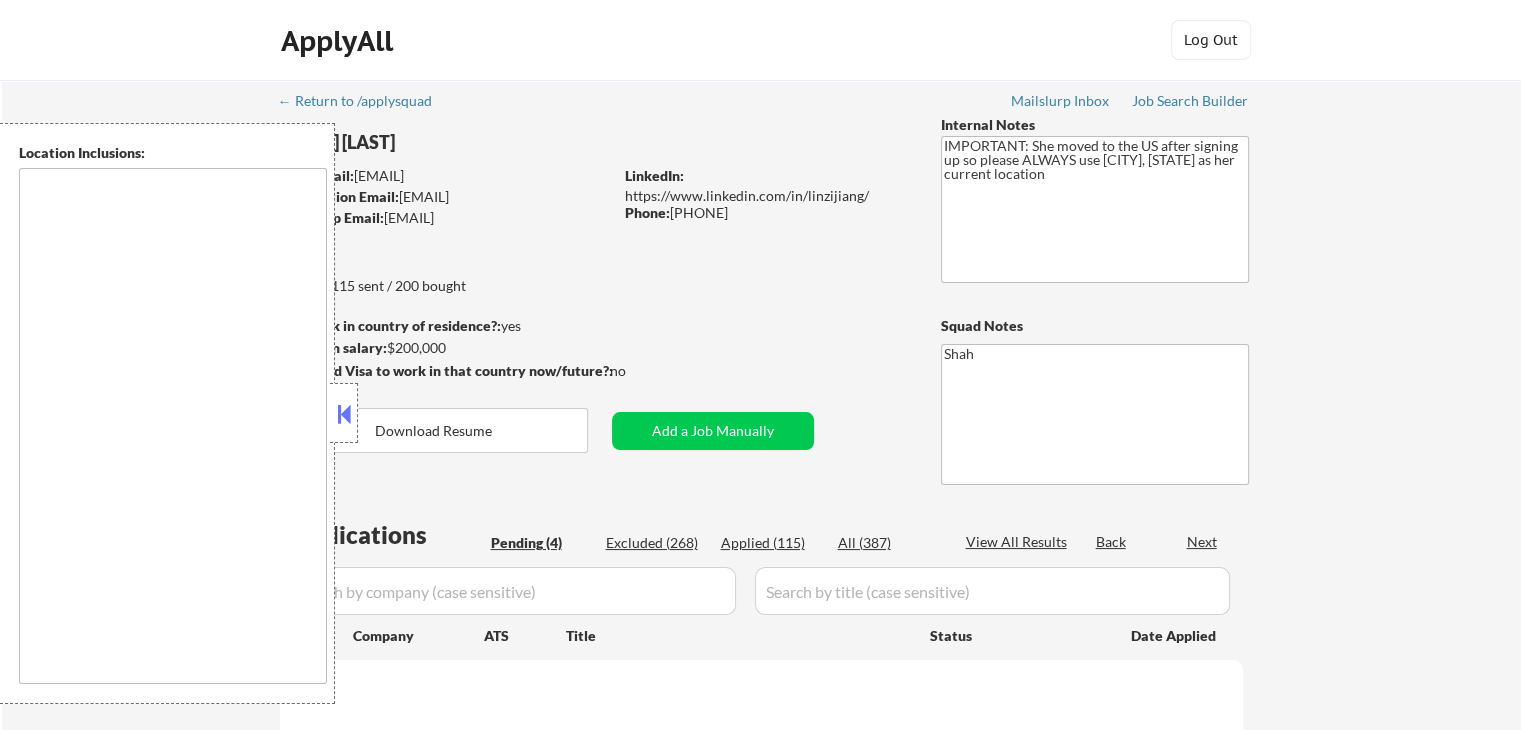 select on ""pending"" 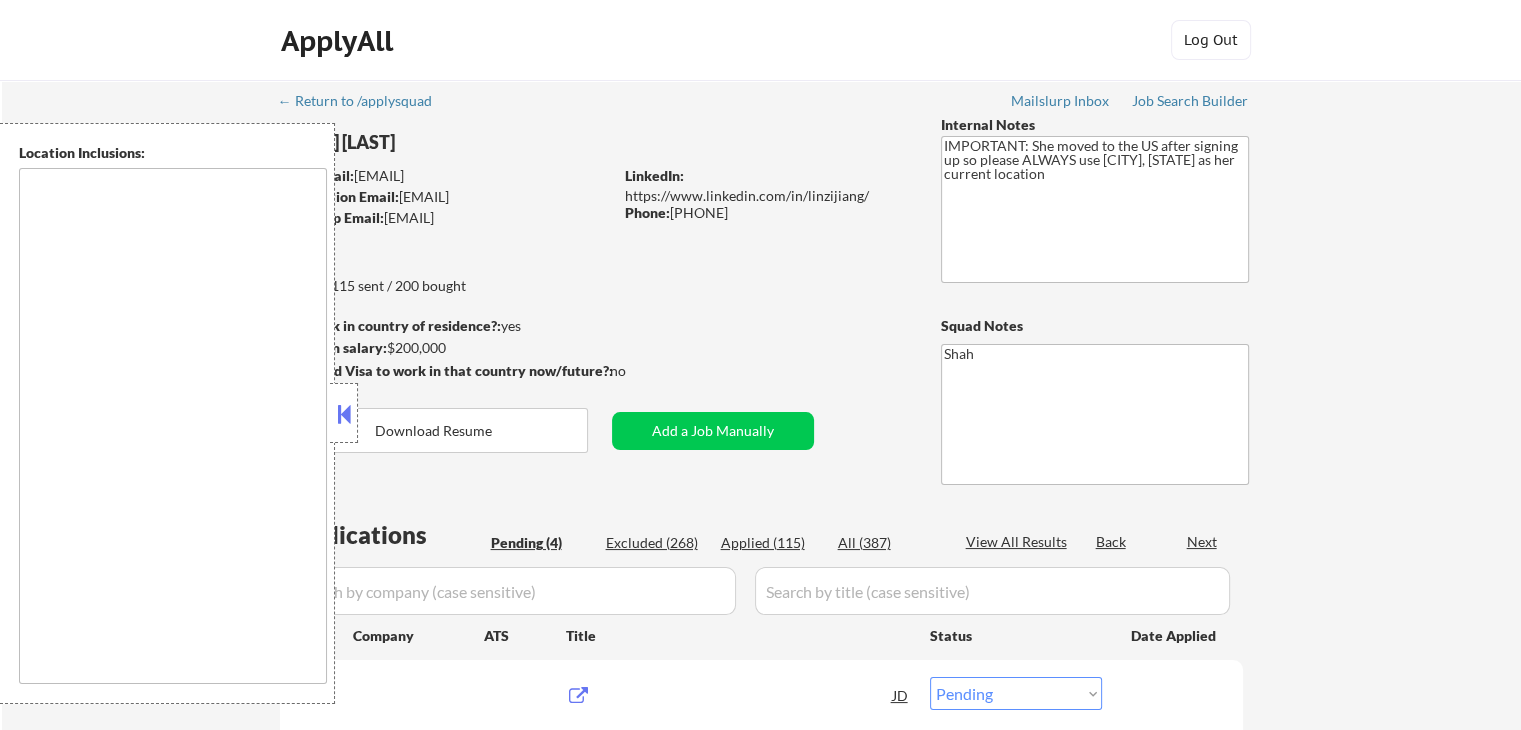 type on "[OTHER_LOCATIONS]" 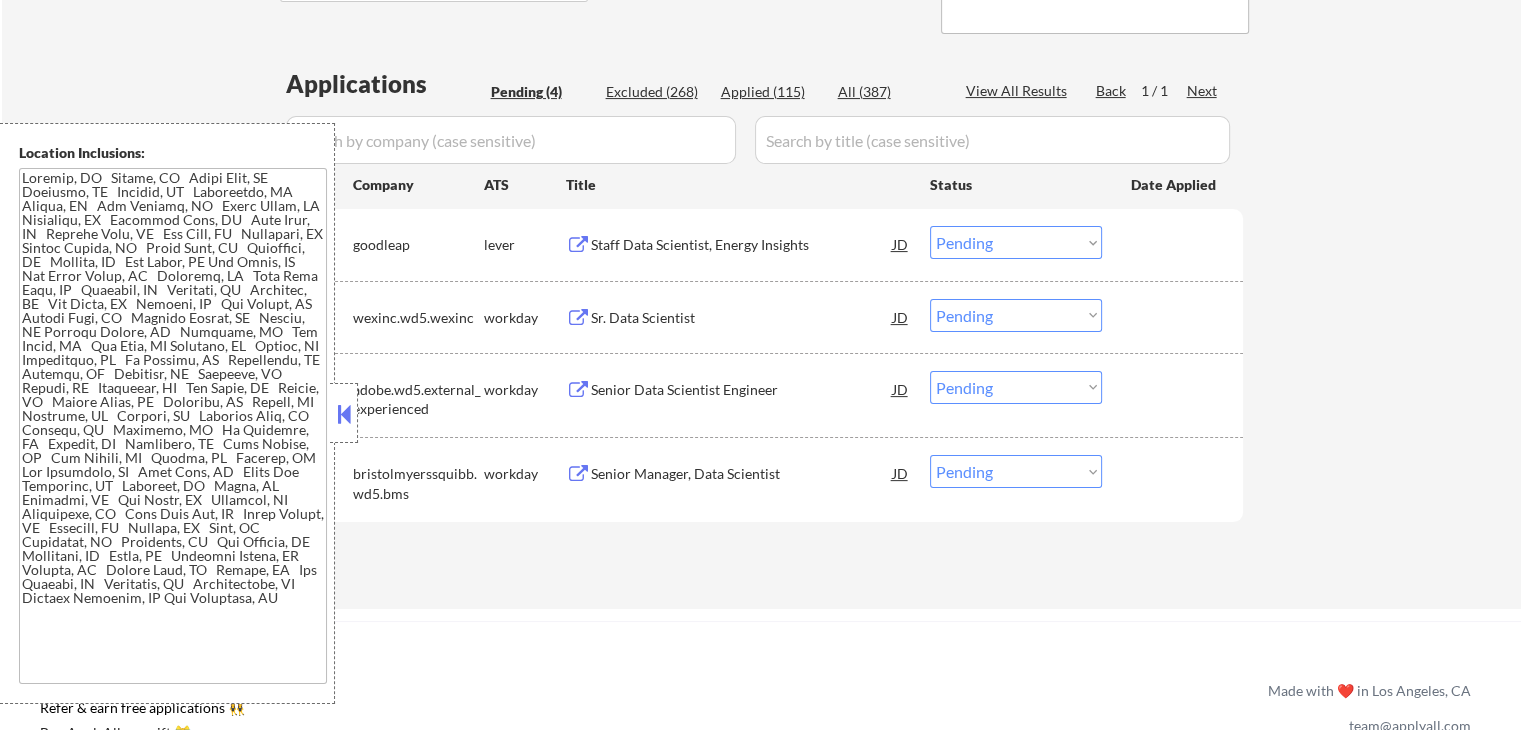scroll, scrollTop: 500, scrollLeft: 0, axis: vertical 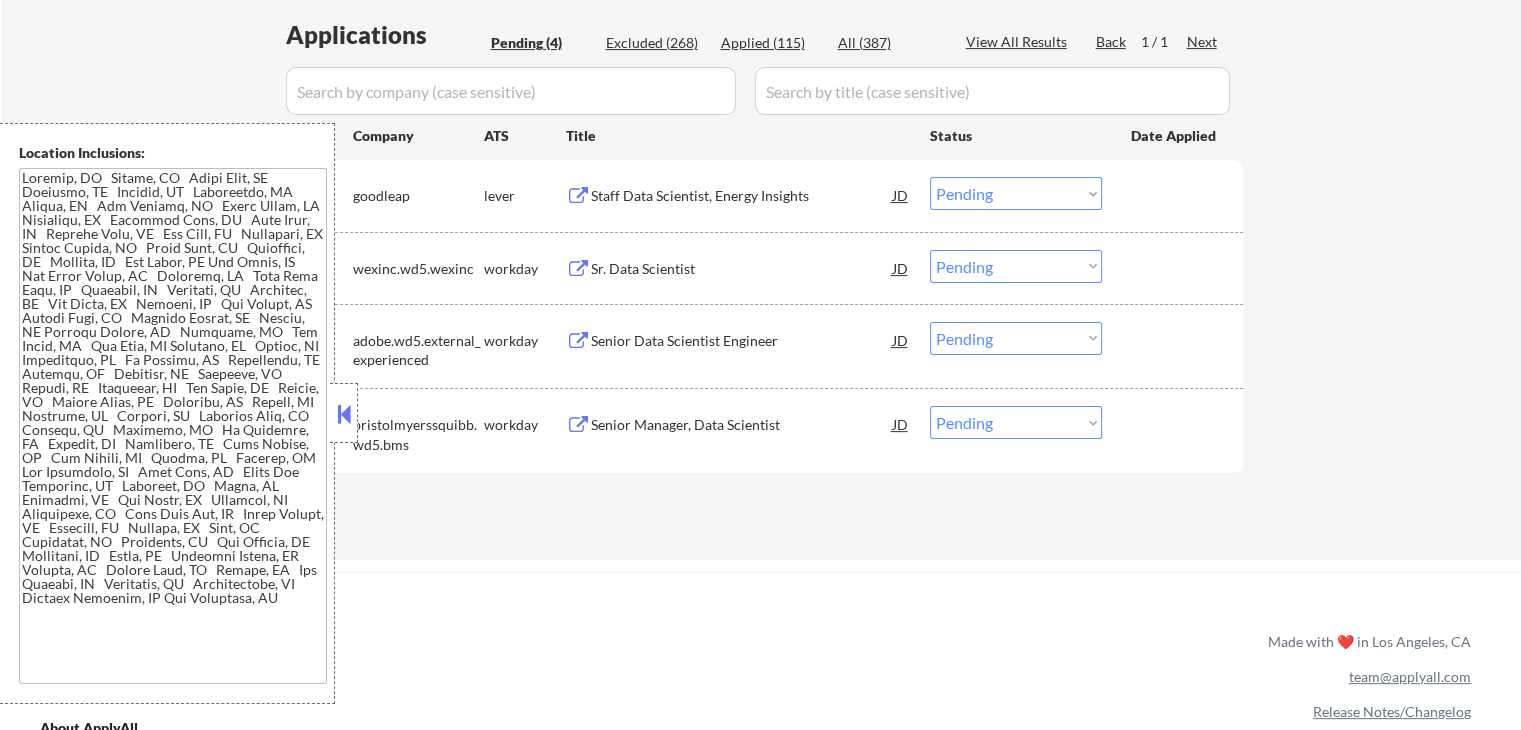 click on "Staff Data Scientist, Energy Insights" at bounding box center (742, 195) 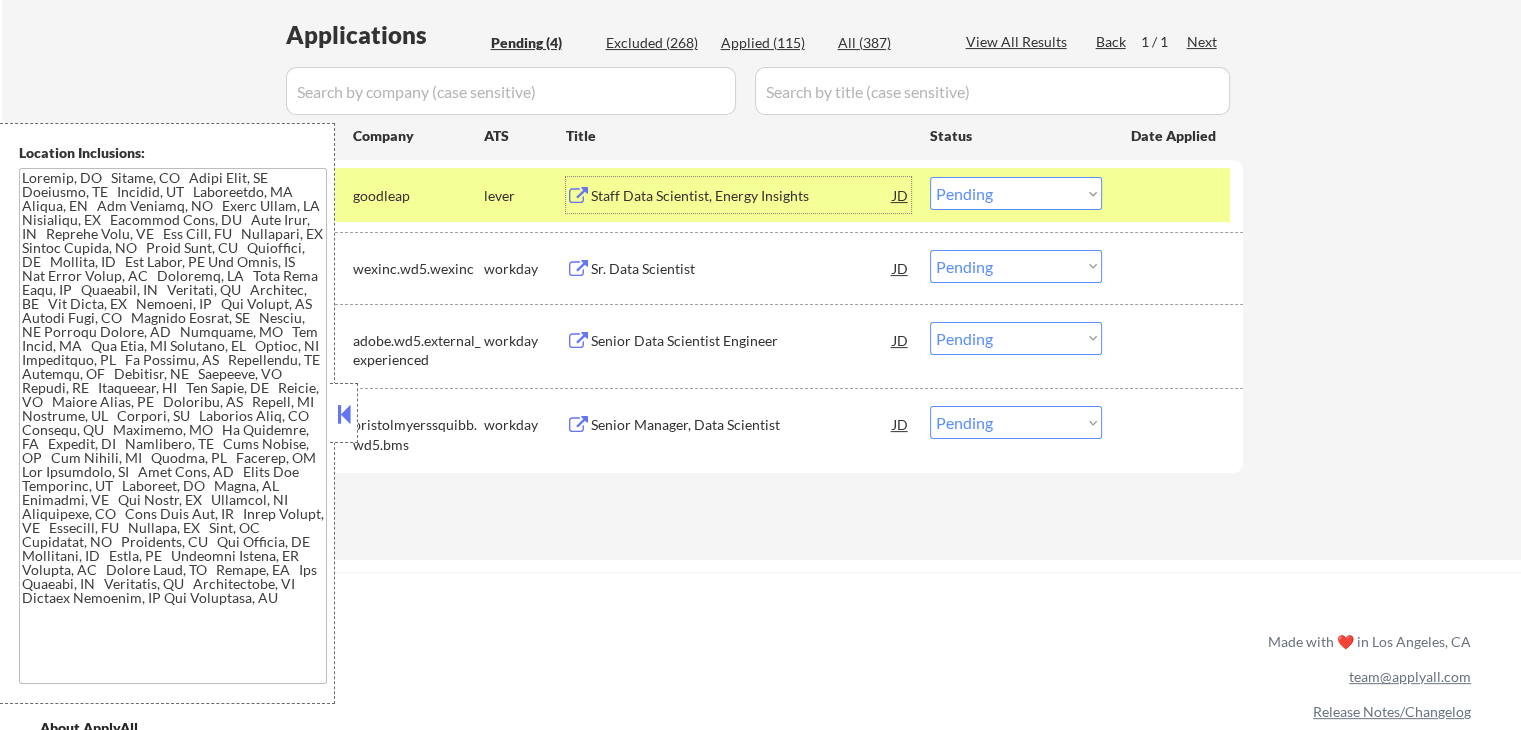 click on "Sr. Data Scientist" at bounding box center (742, 269) 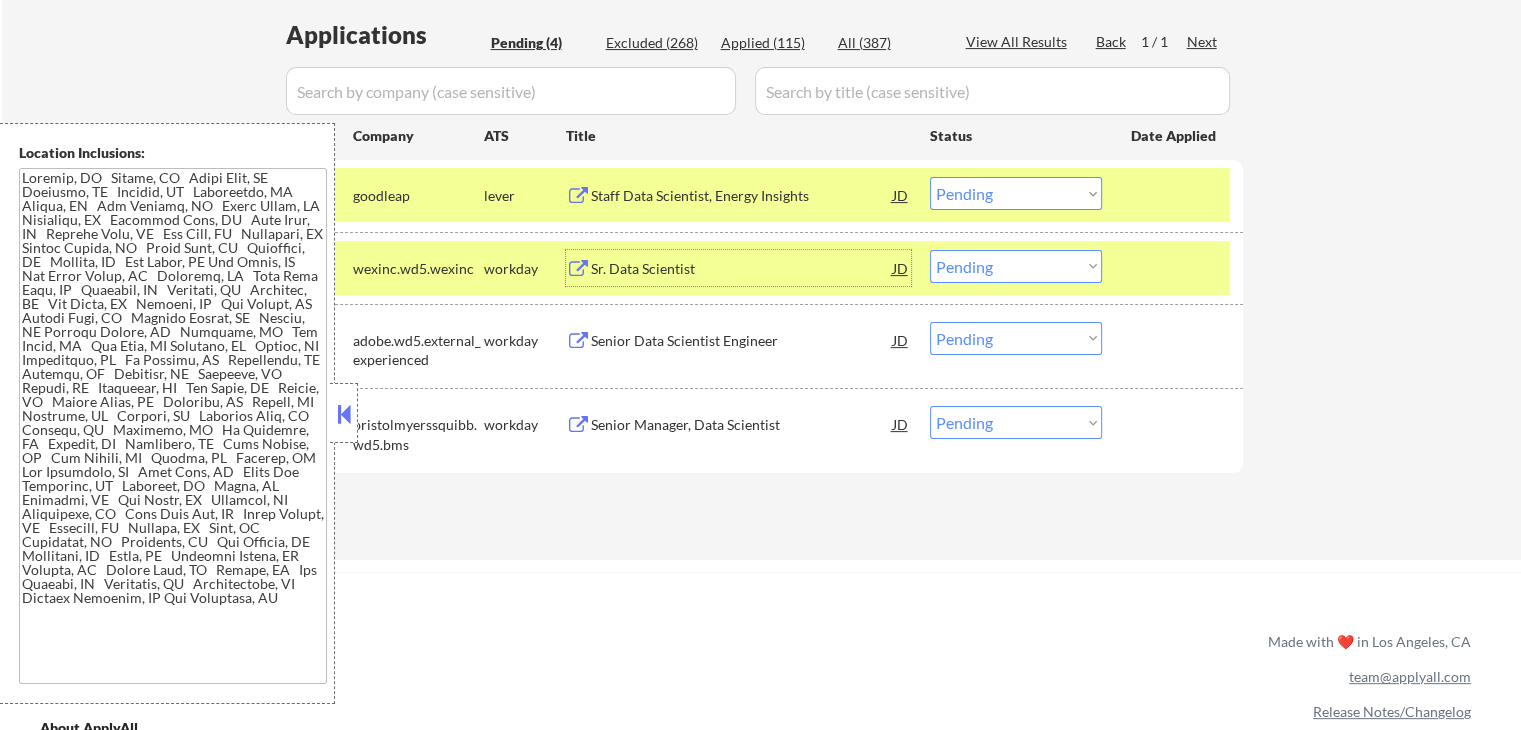 click on "Senior Data Scientist Engineer" at bounding box center (742, 340) 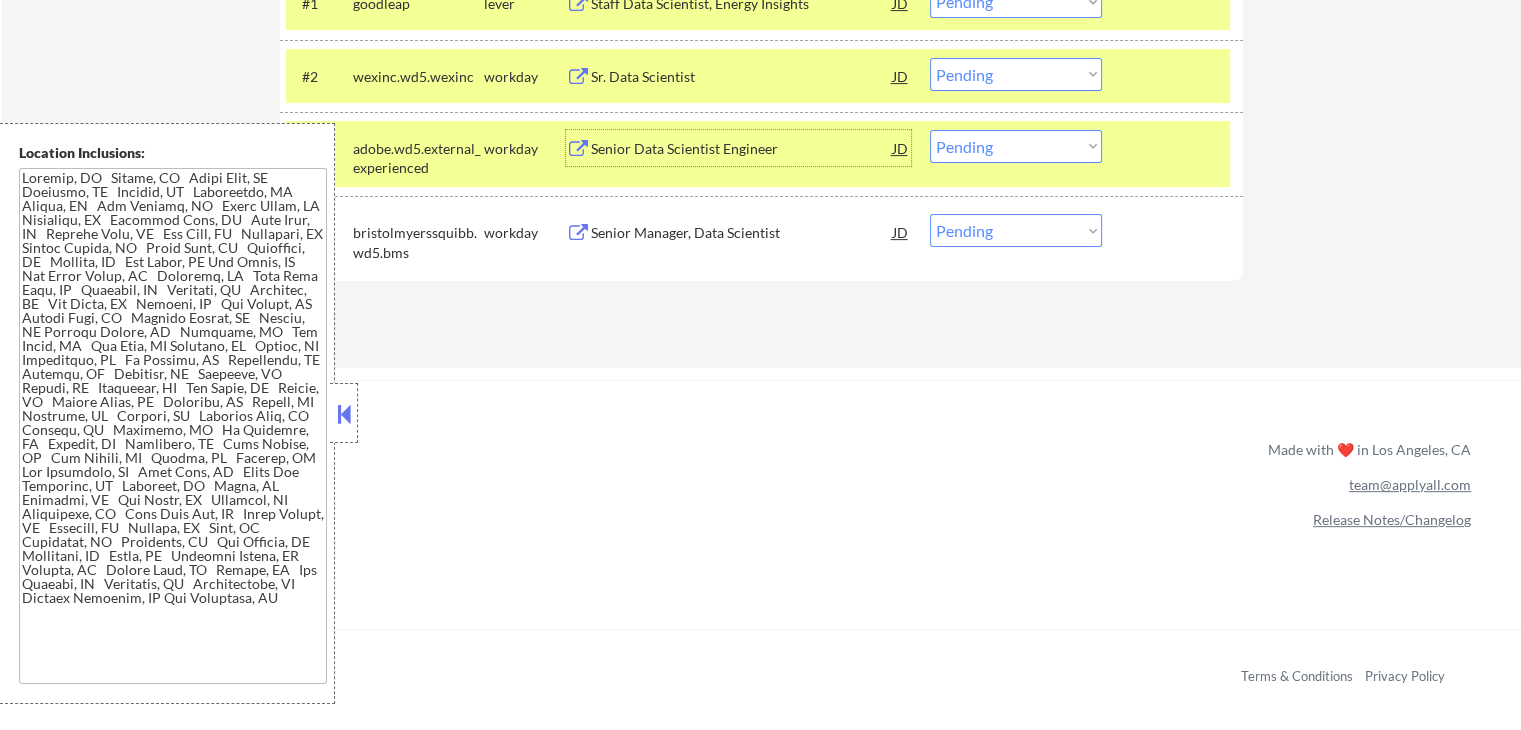 scroll, scrollTop: 700, scrollLeft: 0, axis: vertical 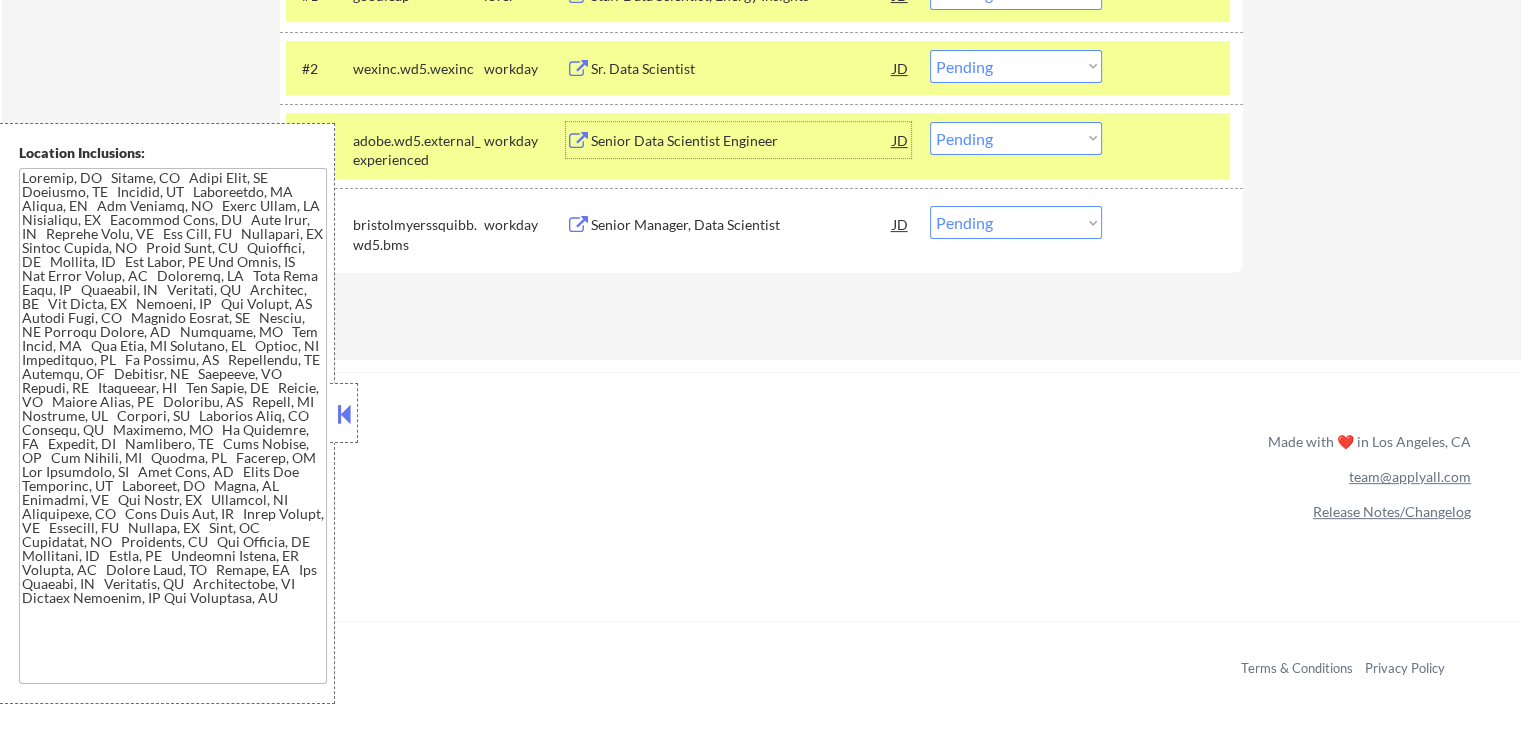 click on "Senior Manager, Data Scientist" at bounding box center (742, 224) 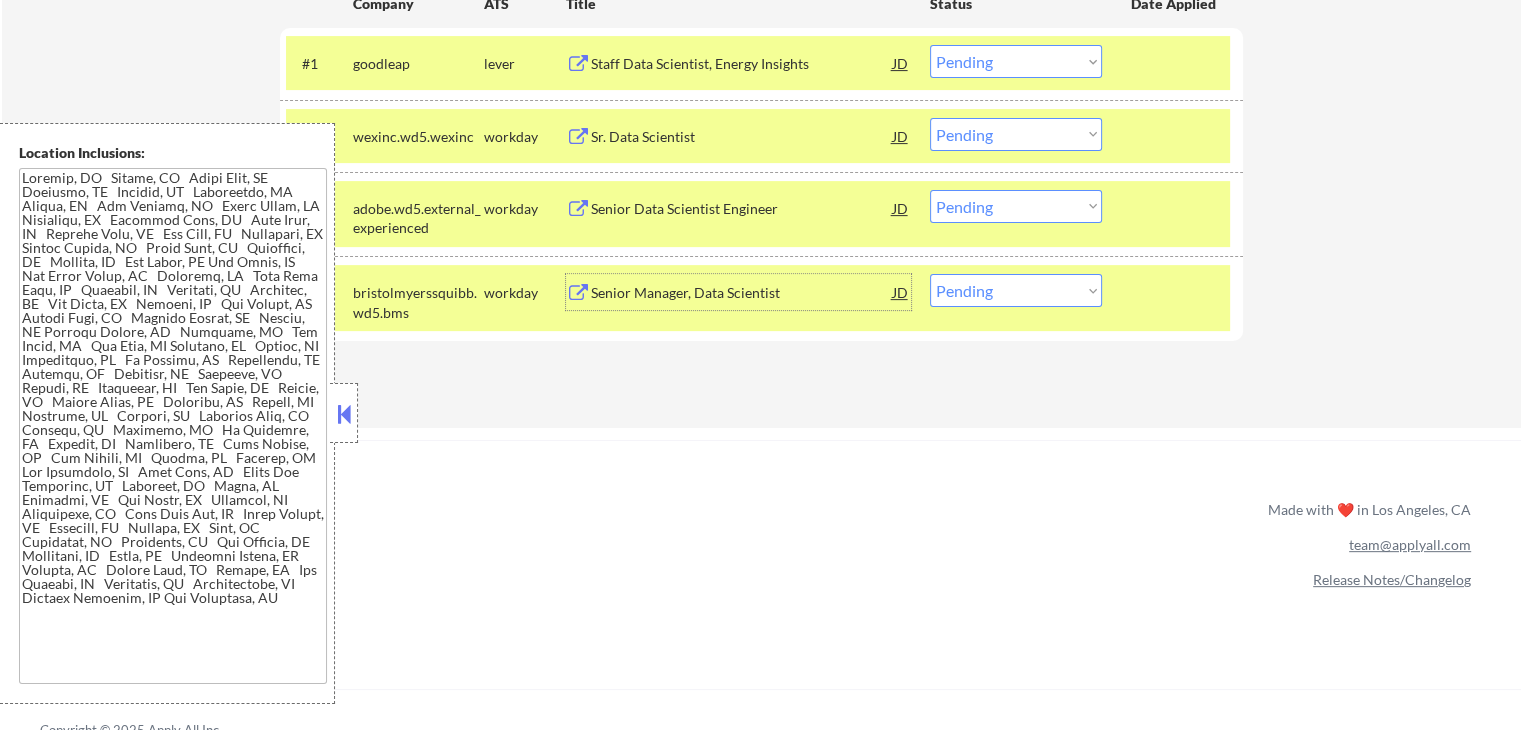 scroll, scrollTop: 600, scrollLeft: 0, axis: vertical 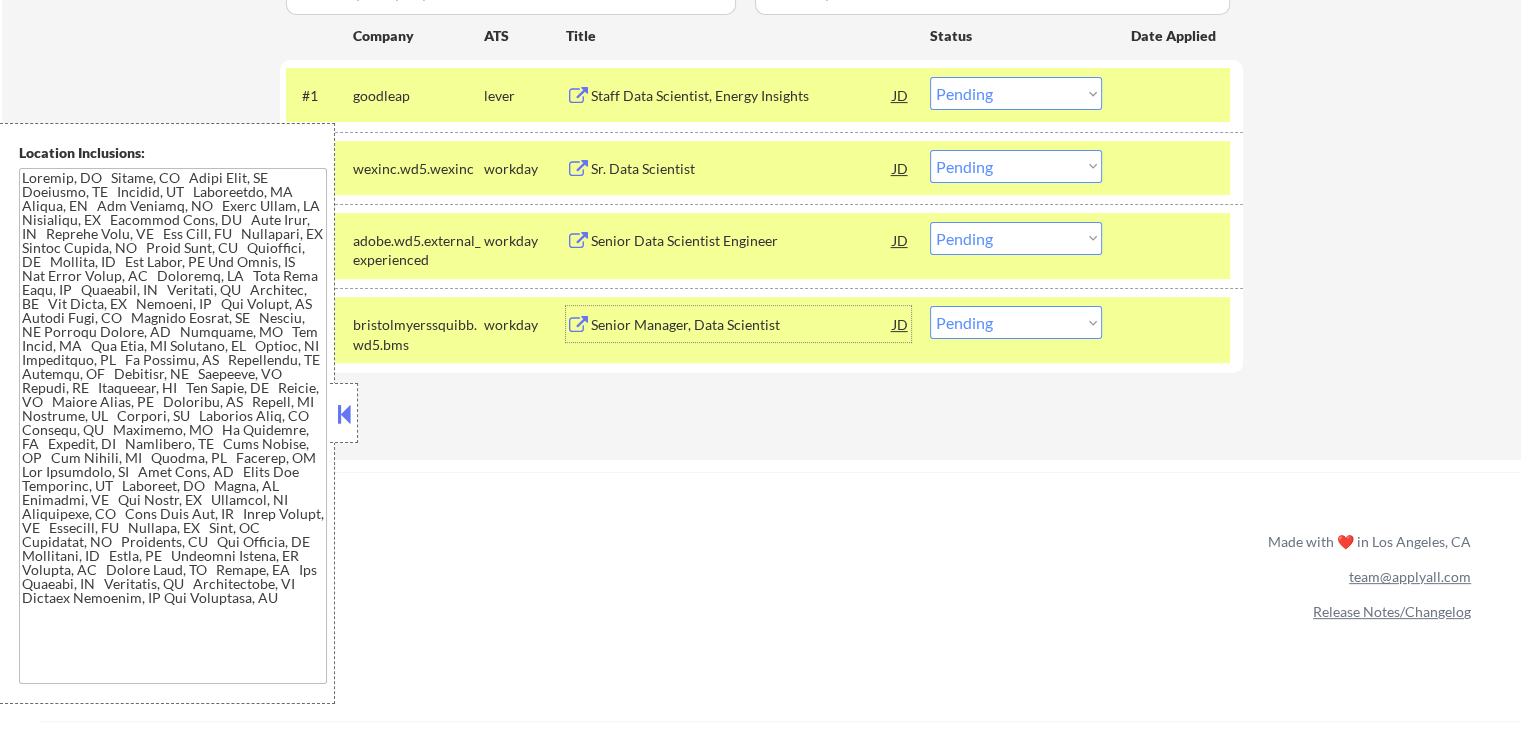 click on "Choose an option... Pending Applied Excluded (Questions) Excluded (Expired) Excluded (Location) Excluded (Bad Match) Excluded (Blocklist) Excluded (Salary) Excluded (Other)" at bounding box center (1016, 166) 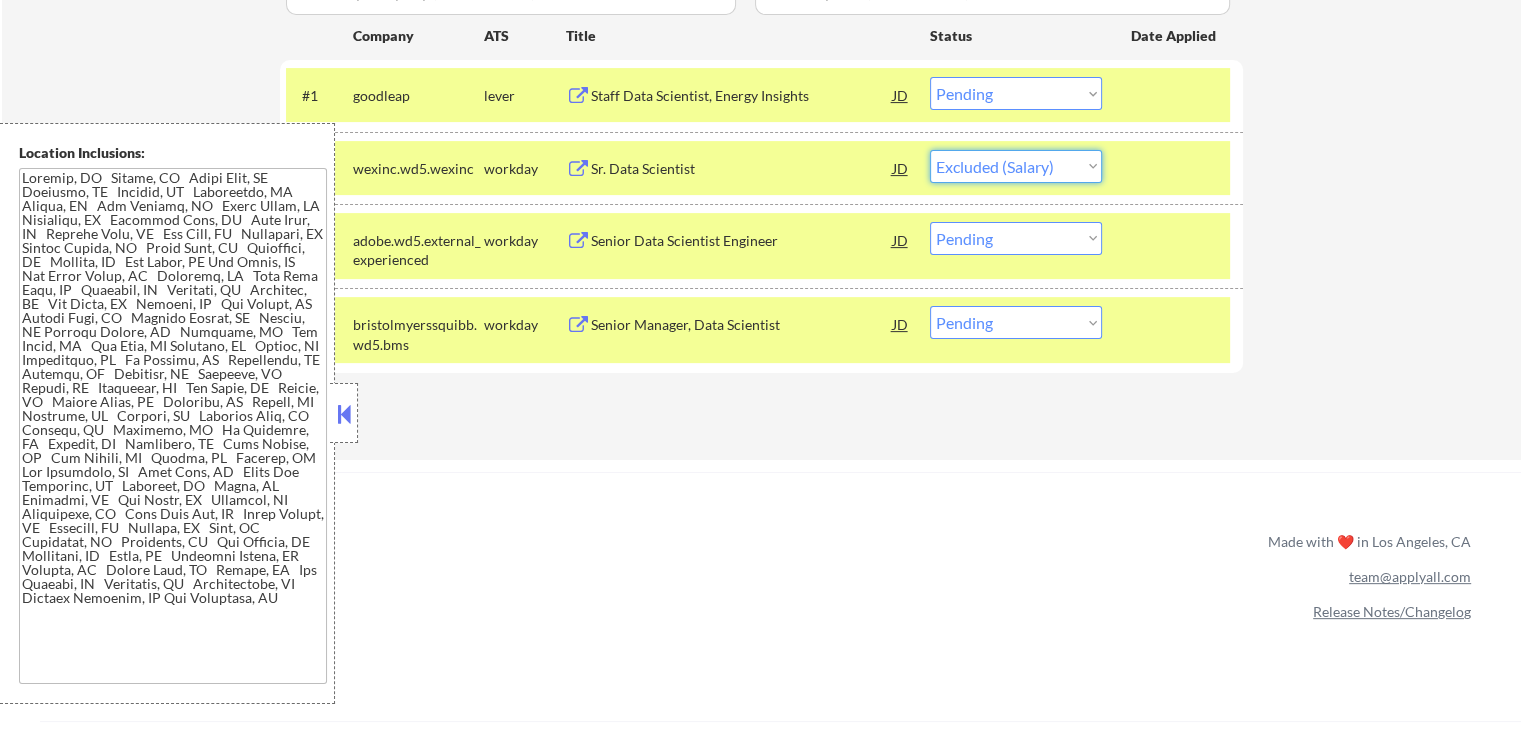 click on "Choose an option... Pending Applied Excluded (Questions) Excluded (Expired) Excluded (Location) Excluded (Bad Match) Excluded (Blocklist) Excluded (Salary) Excluded (Other)" at bounding box center (1016, 166) 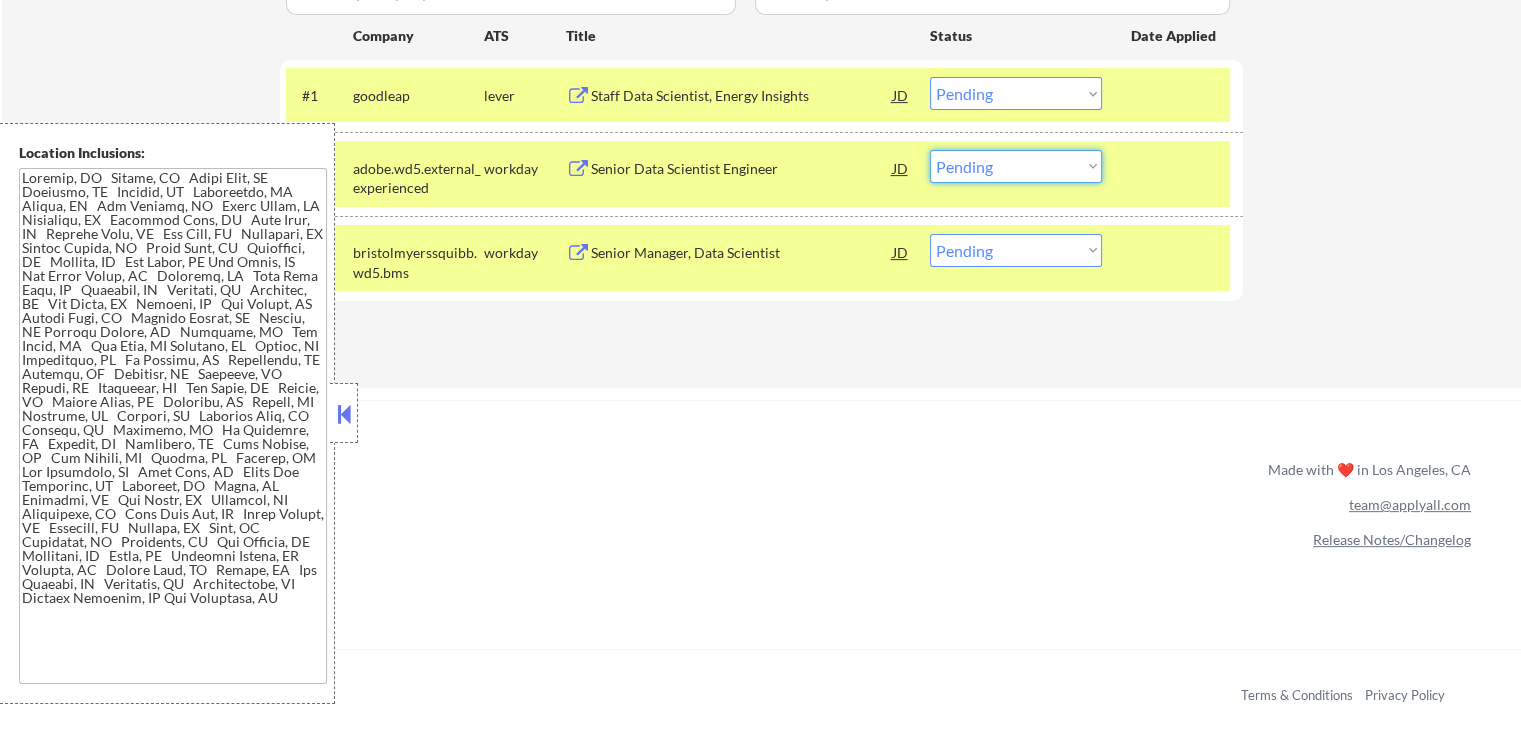 click on "Choose an option... Pending Applied Excluded (Questions) Excluded (Expired) Excluded (Location) Excluded (Bad Match) Excluded (Blocklist) Excluded (Salary) Excluded (Other)" at bounding box center (1016, 166) 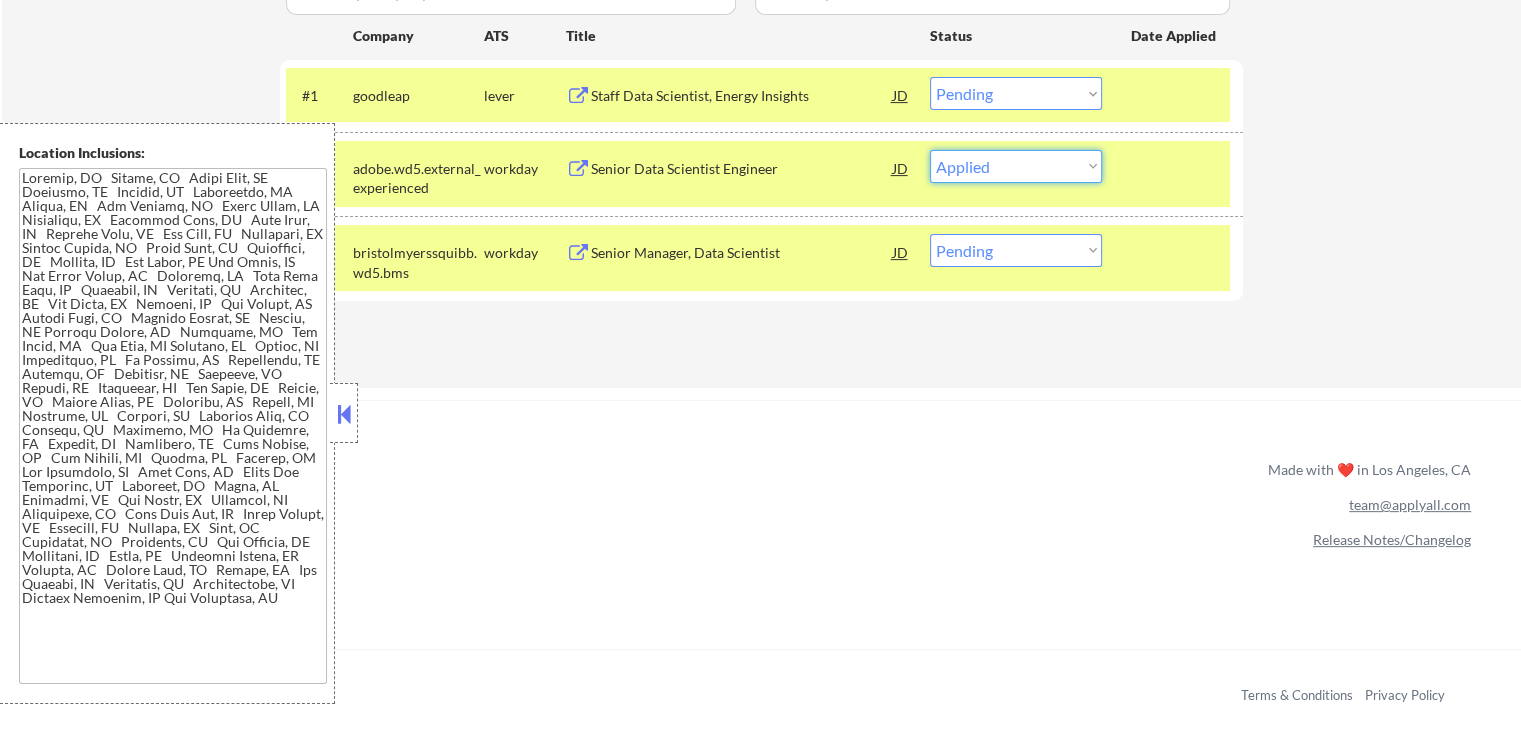 click on "Choose an option... Pending Applied Excluded (Questions) Excluded (Expired) Excluded (Location) Excluded (Bad Match) Excluded (Blocklist) Excluded (Salary) Excluded (Other)" at bounding box center (1016, 166) 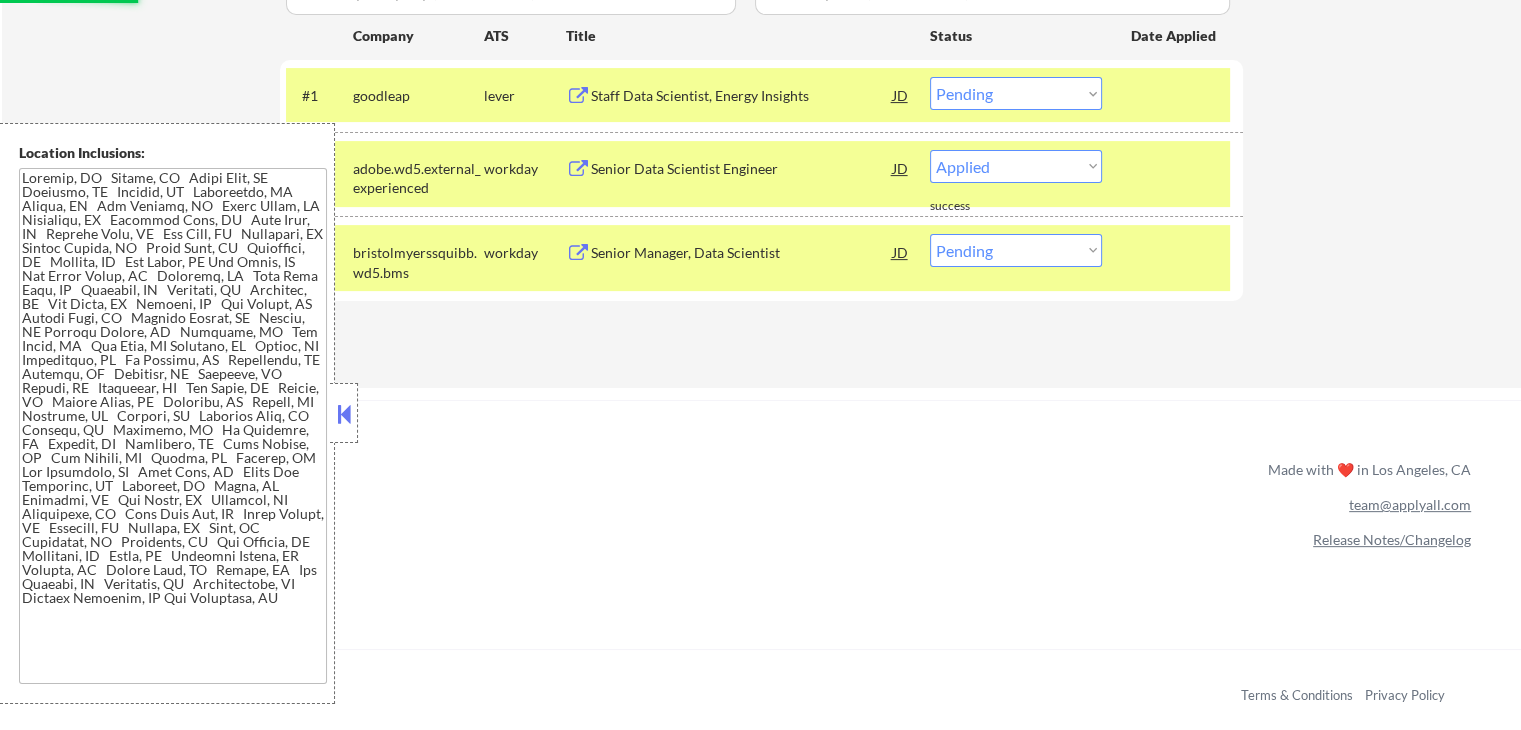 select on ""pending"" 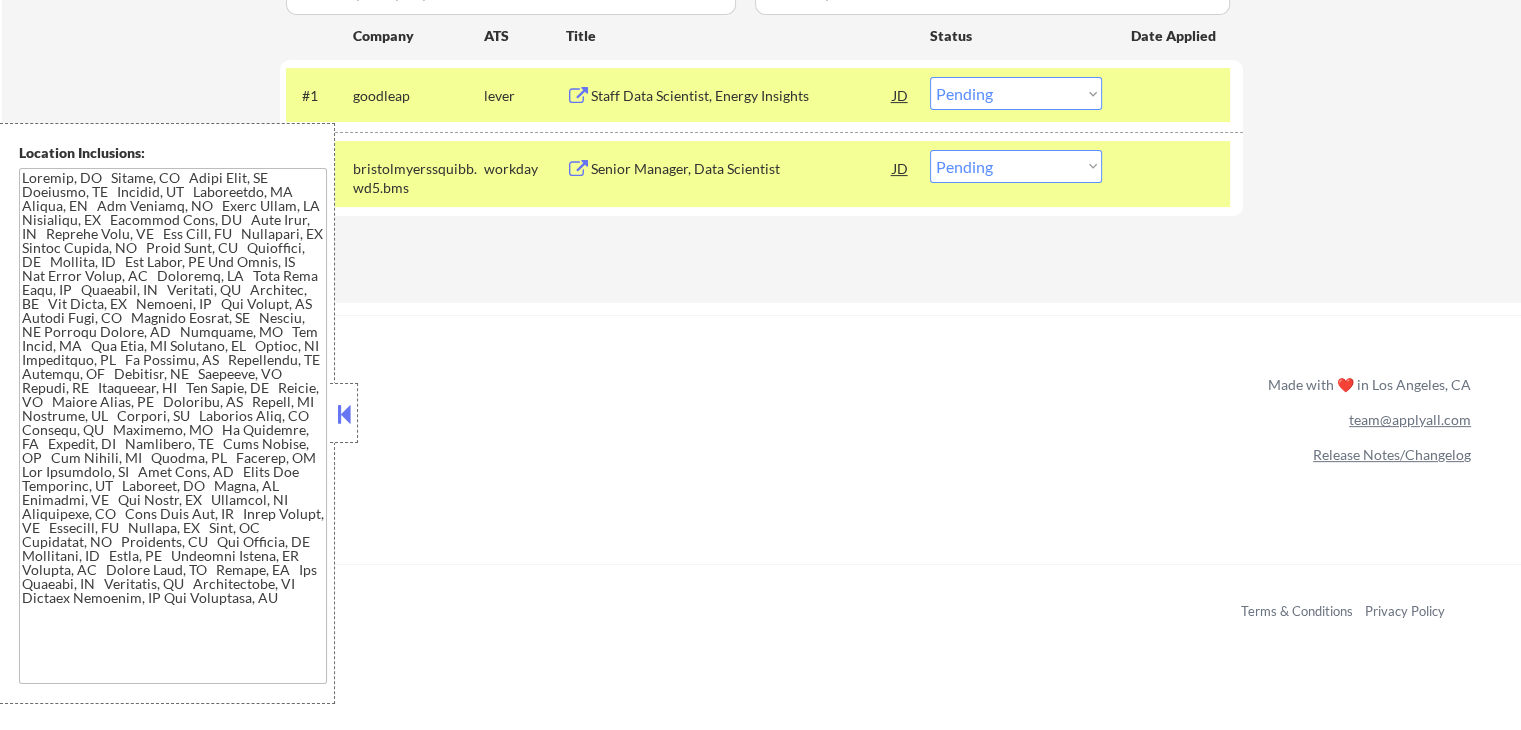 click on "Choose an option... Pending Applied Excluded (Questions) Excluded (Expired) Excluded (Location) Excluded (Bad Match) Excluded (Blocklist) Excluded (Salary) Excluded (Other)" at bounding box center [1016, 93] 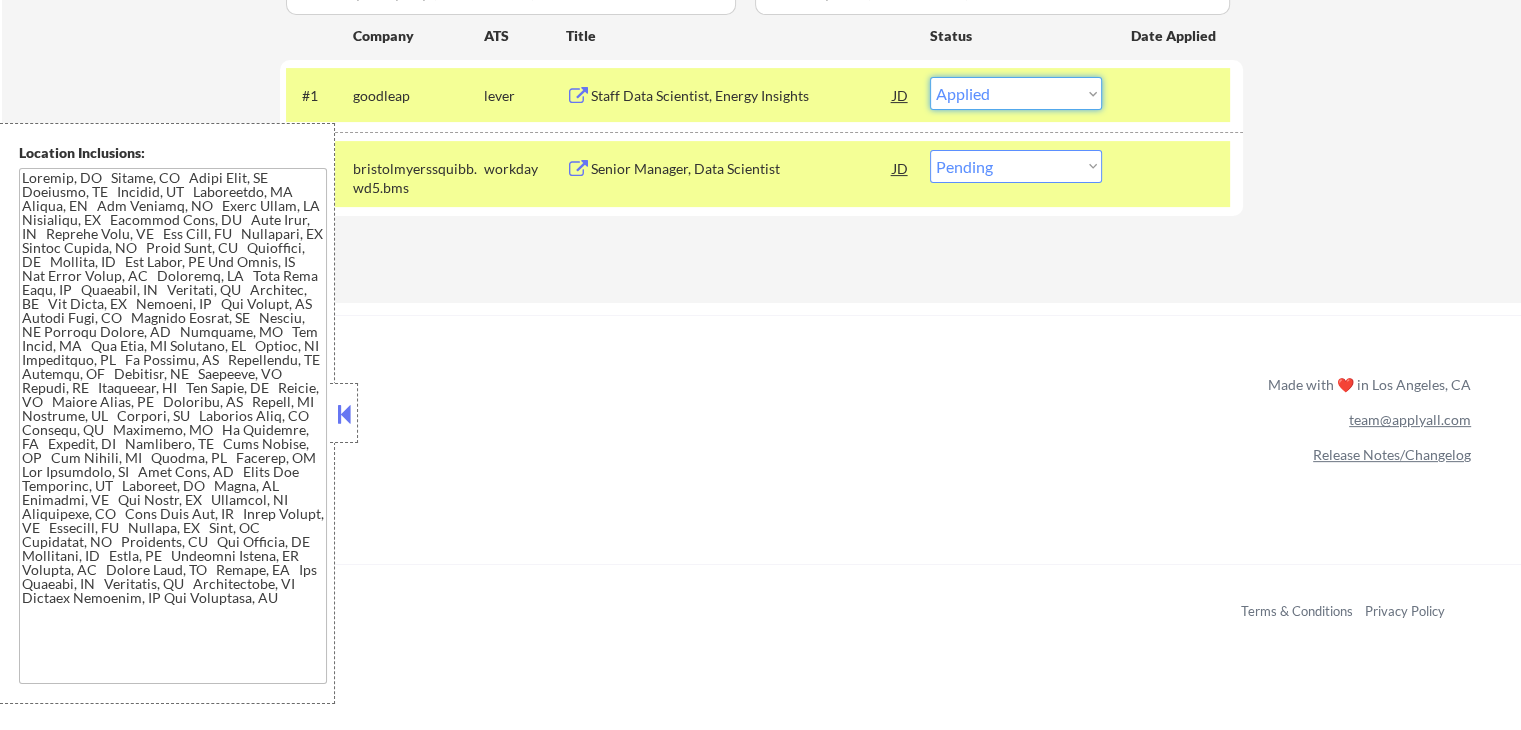 click on "Choose an option... Pending Applied Excluded (Questions) Excluded (Expired) Excluded (Location) Excluded (Bad Match) Excluded (Blocklist) Excluded (Salary) Excluded (Other)" at bounding box center (1016, 93) 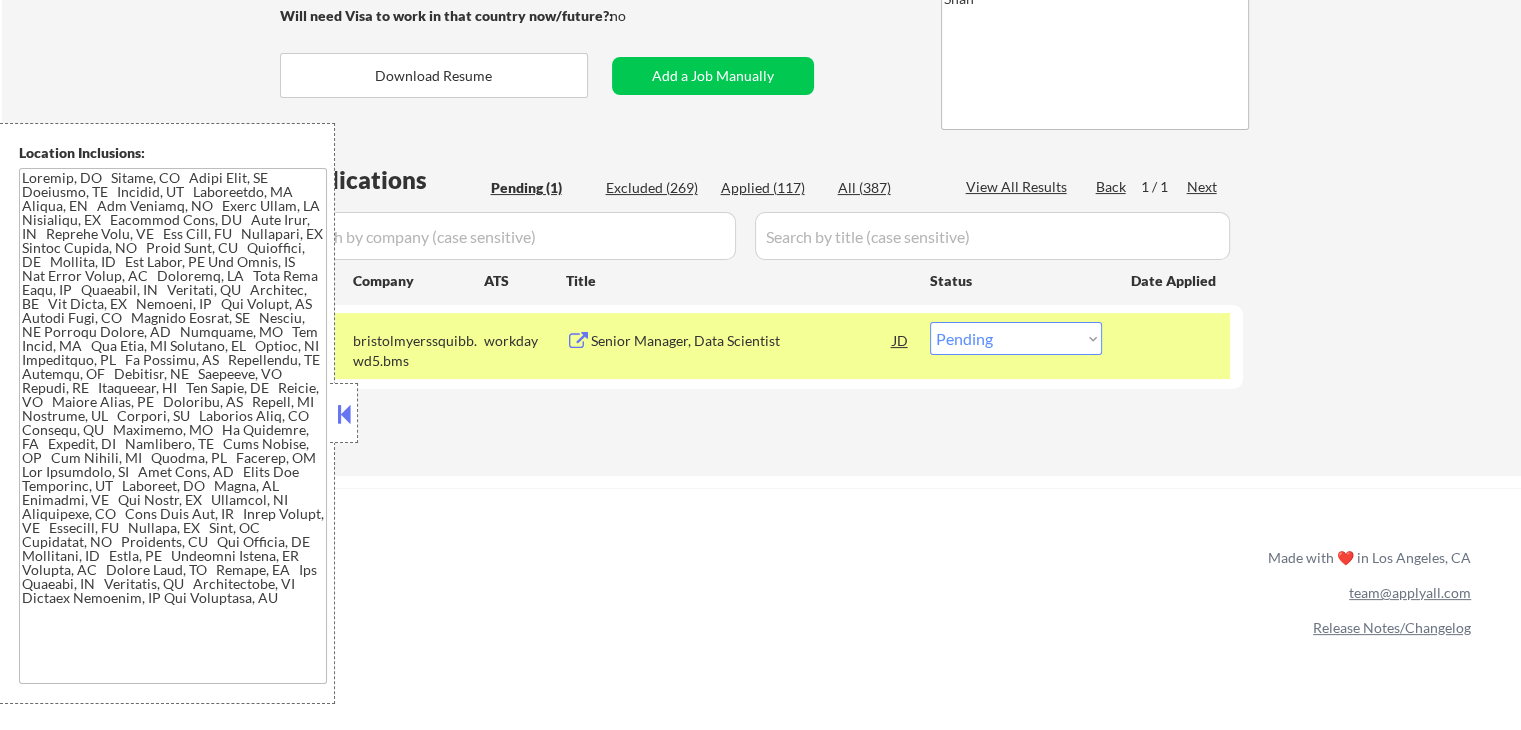 scroll, scrollTop: 400, scrollLeft: 0, axis: vertical 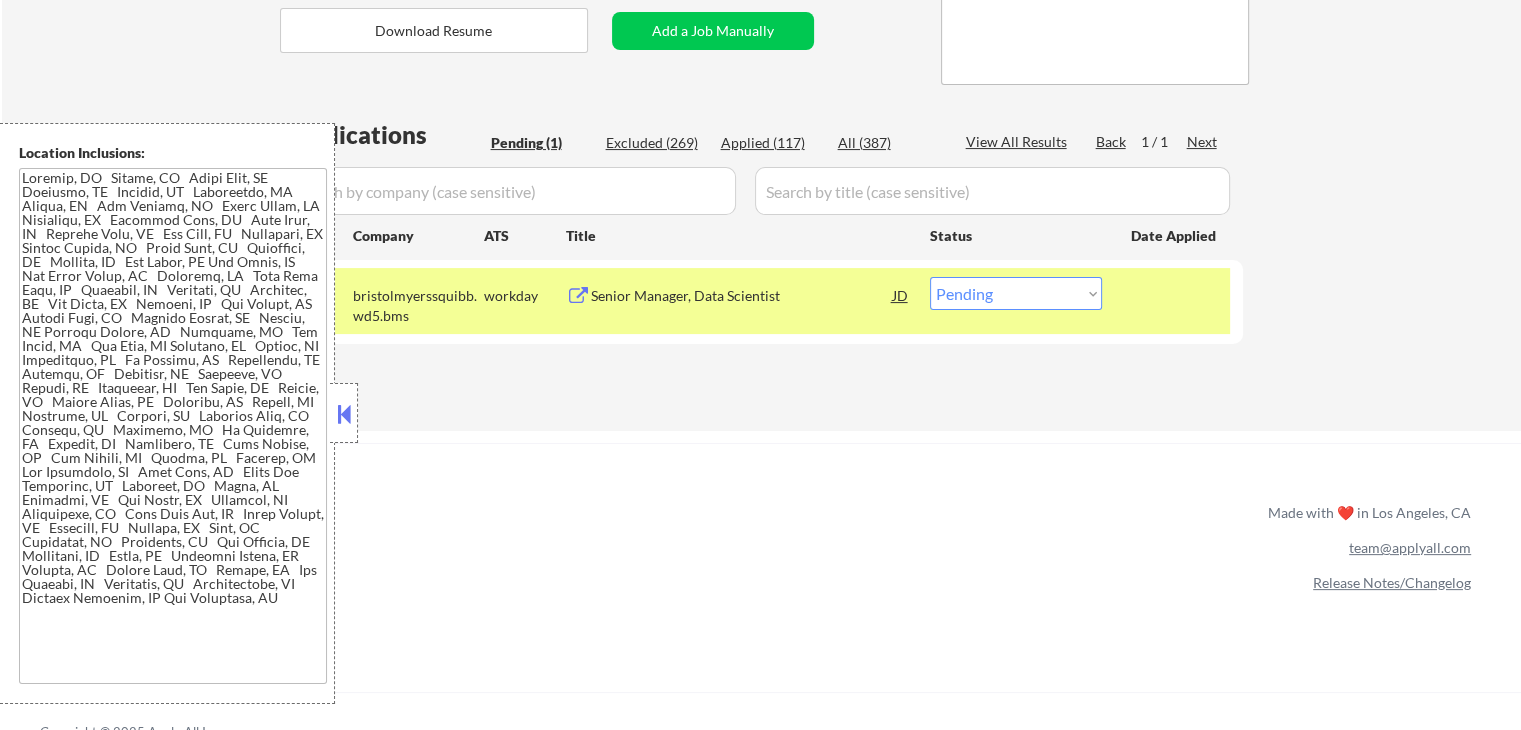 click on "Choose an option... Pending Applied Excluded (Questions) Excluded (Expired) Excluded (Location) Excluded (Bad Match) Excluded (Blocklist) Excluded (Salary) Excluded (Other)" at bounding box center (1016, 293) 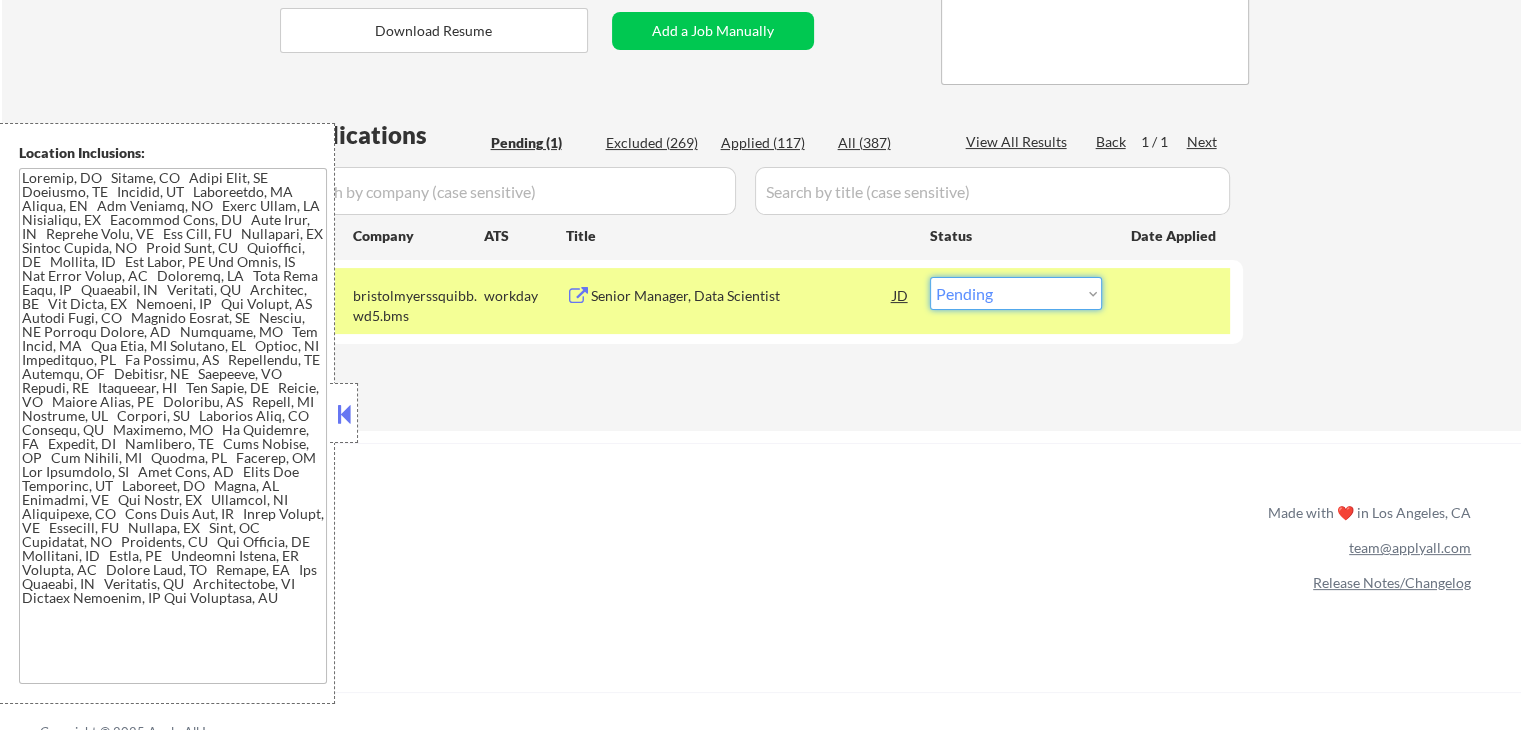 select on ""applied"" 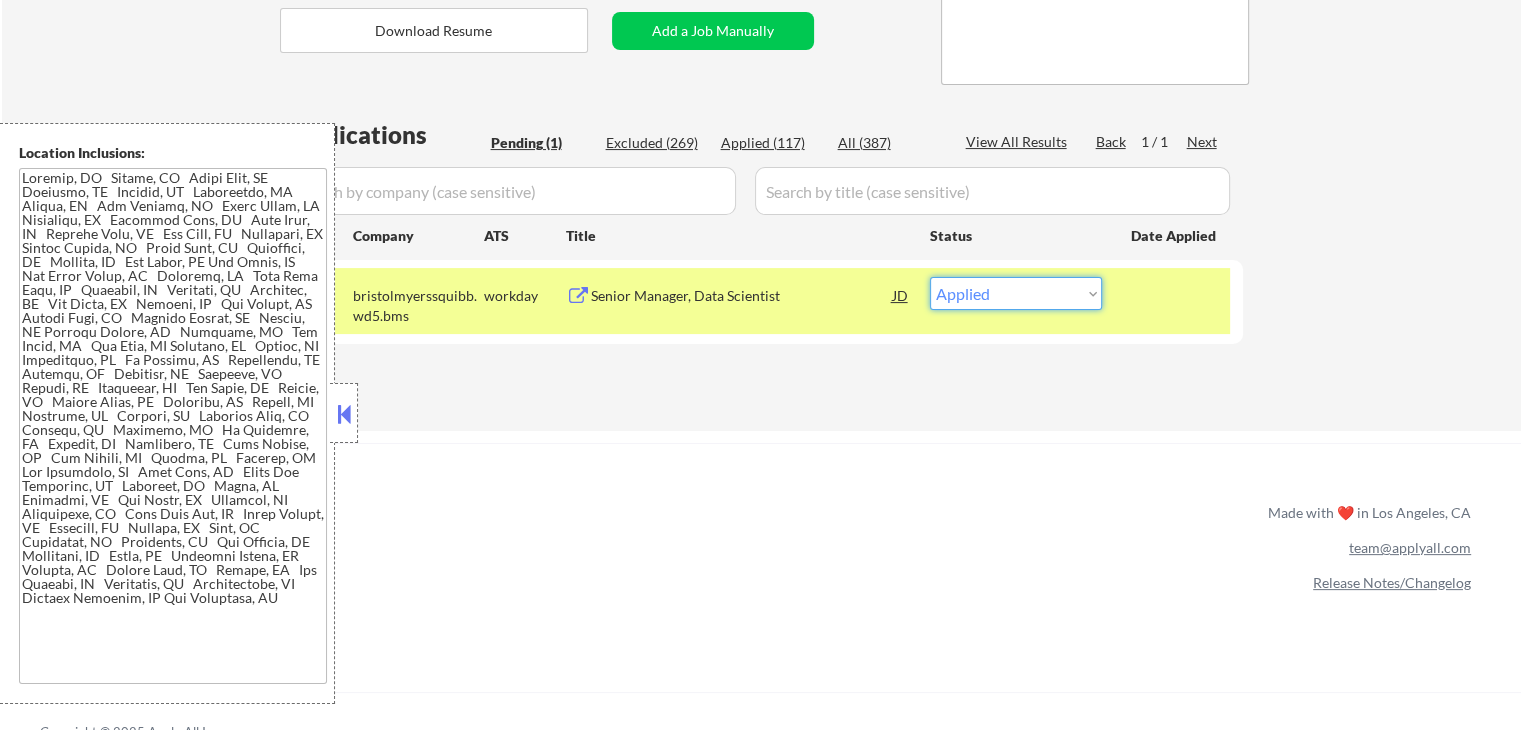 click on "Choose an option... Pending Applied Excluded (Questions) Excluded (Expired) Excluded (Location) Excluded (Bad Match) Excluded (Blocklist) Excluded (Salary) Excluded (Other)" at bounding box center [1016, 293] 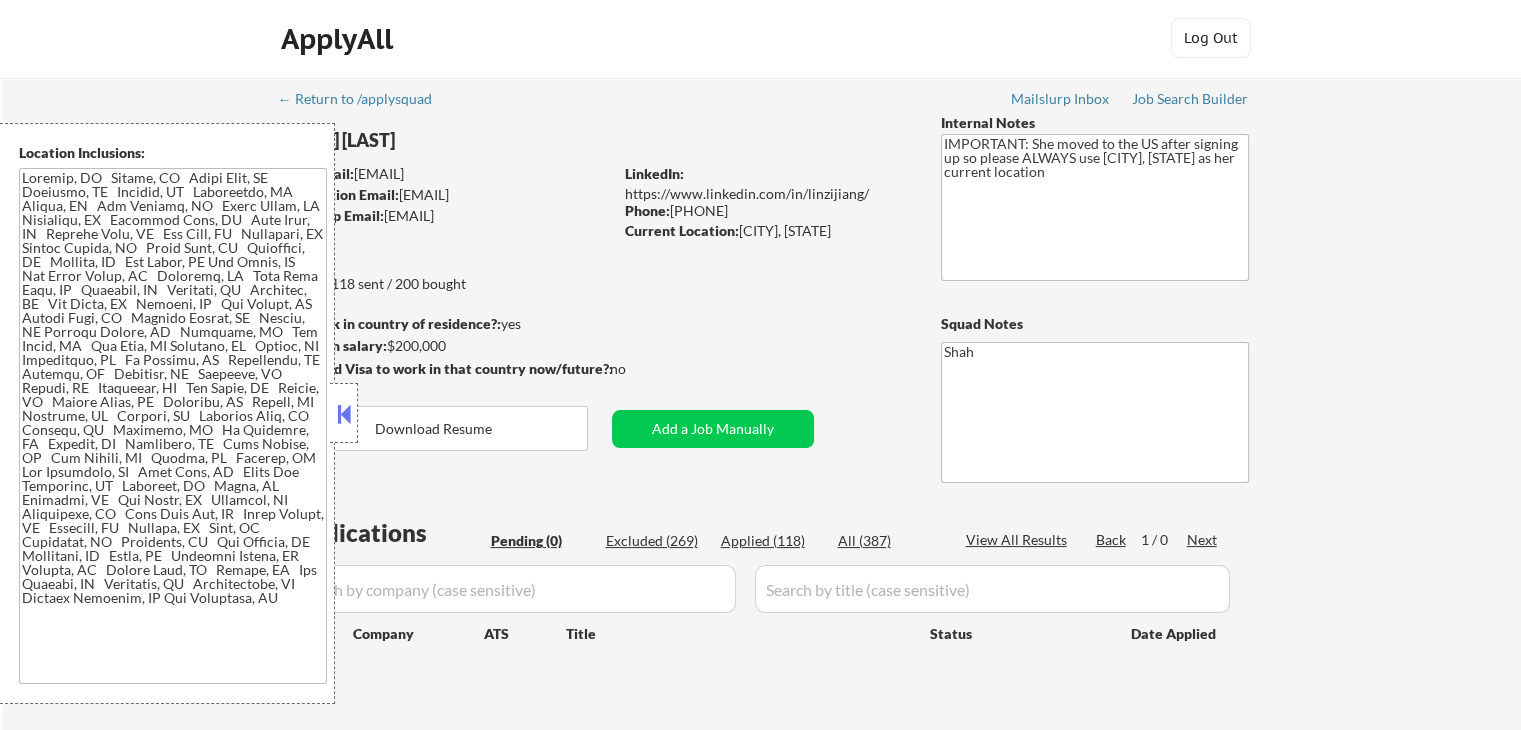 scroll, scrollTop: 0, scrollLeft: 0, axis: both 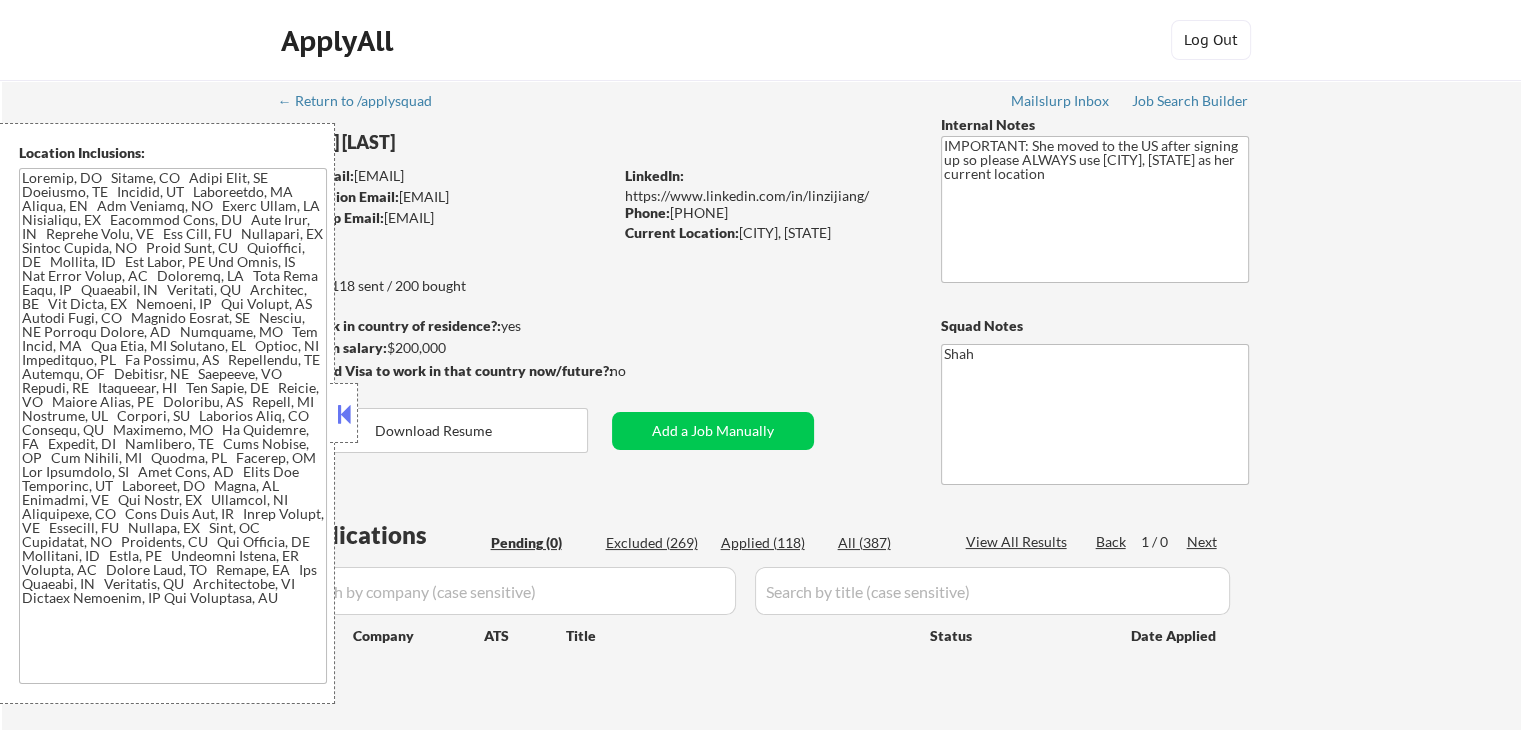 click on "Applied (118)" at bounding box center (771, 543) 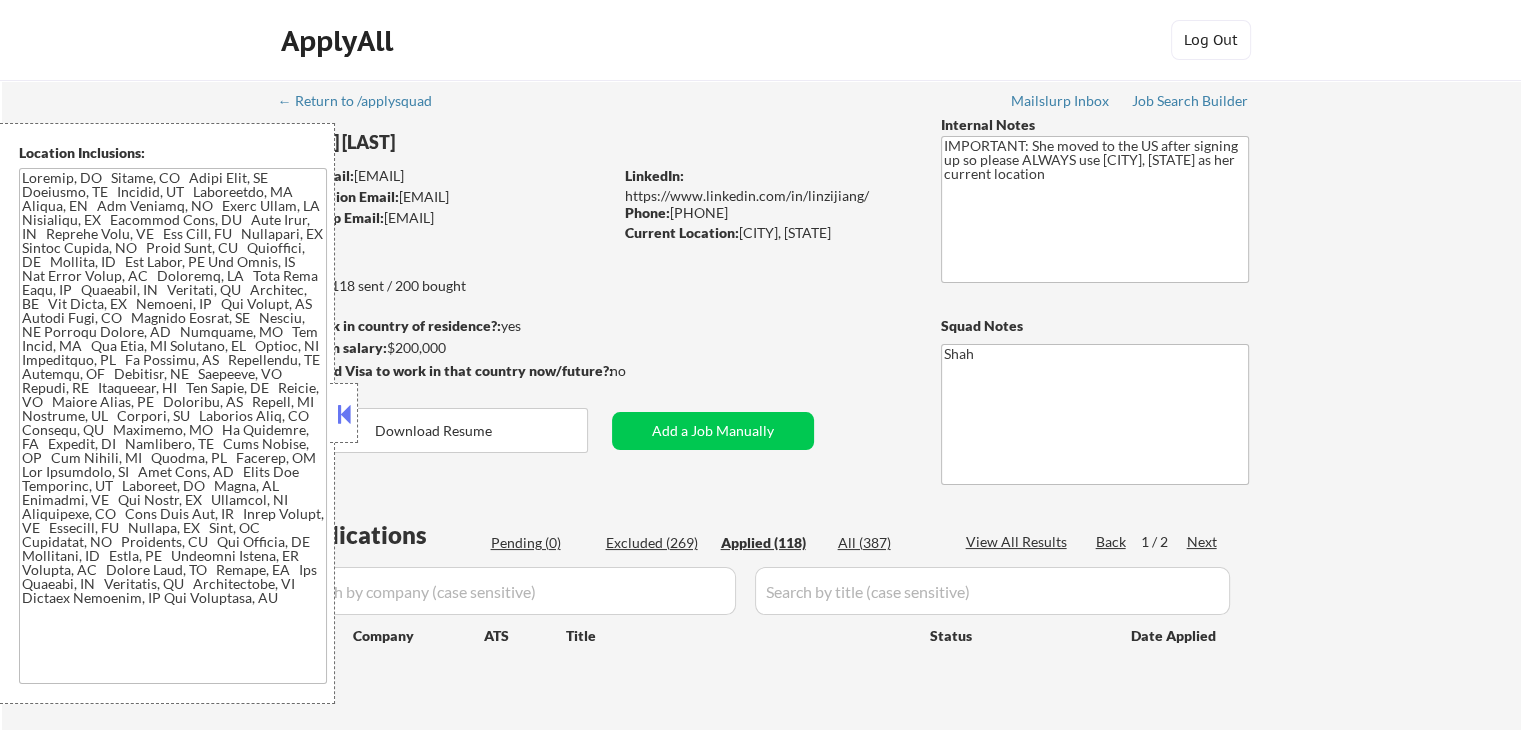 select on ""applied"" 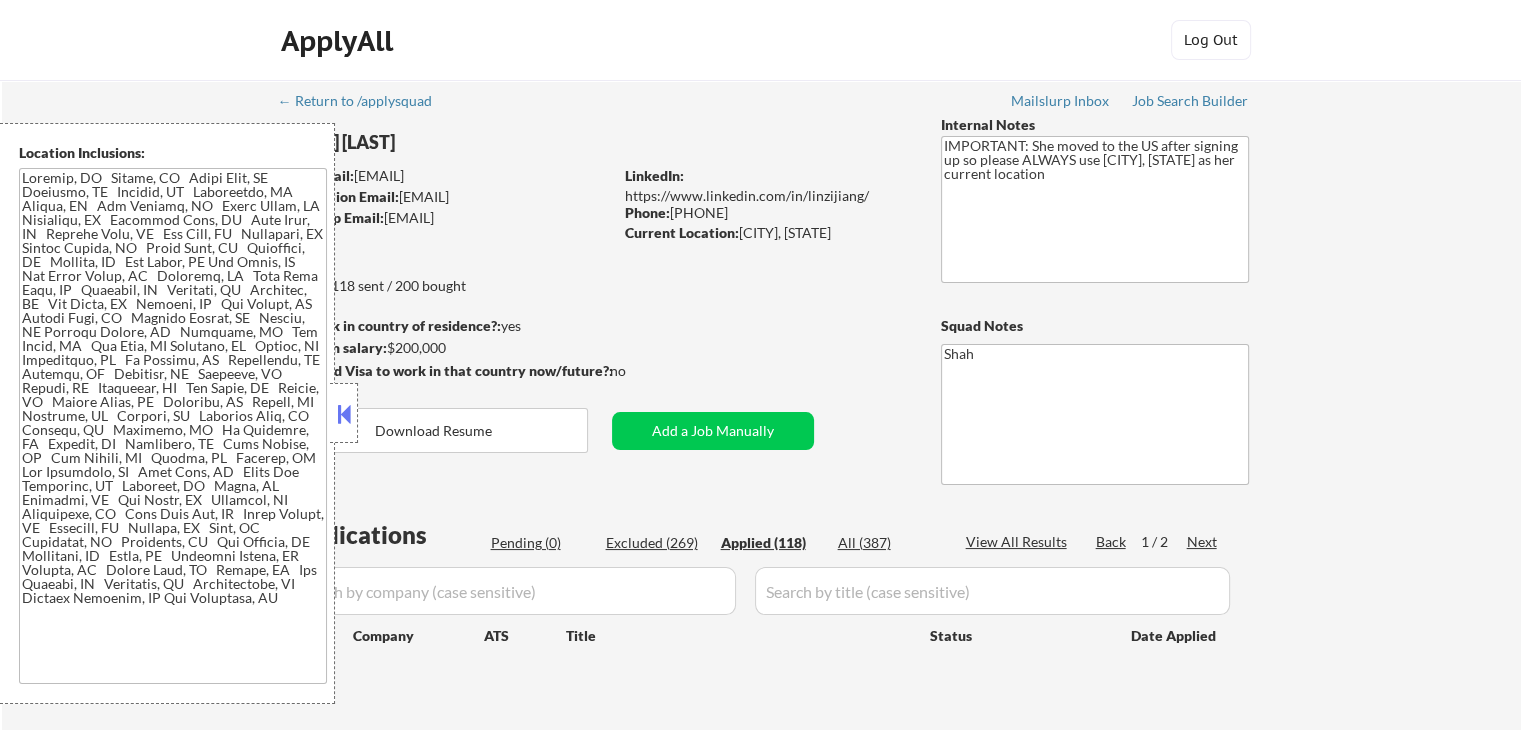 select on ""applied"" 